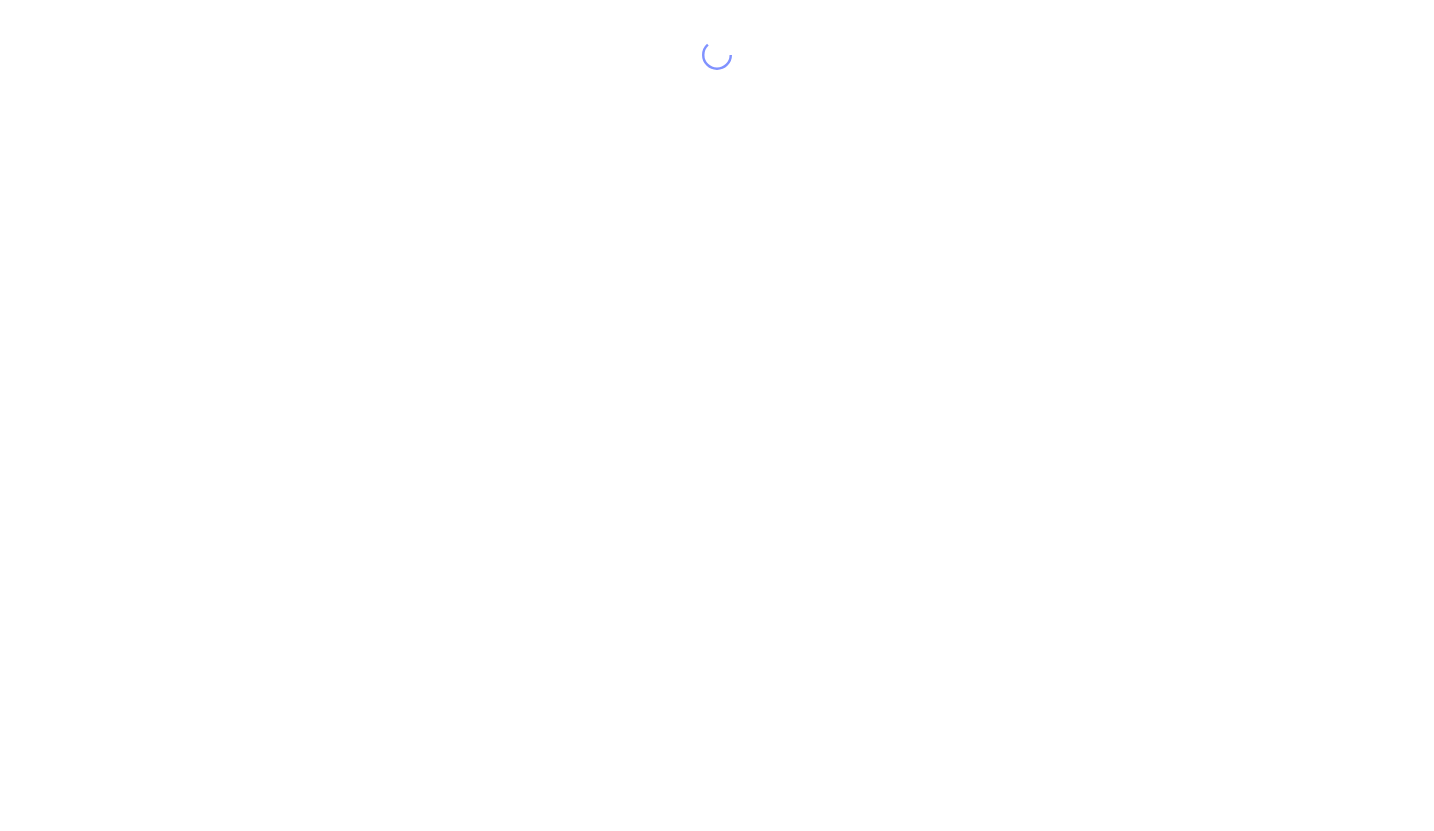 scroll, scrollTop: 0, scrollLeft: 0, axis: both 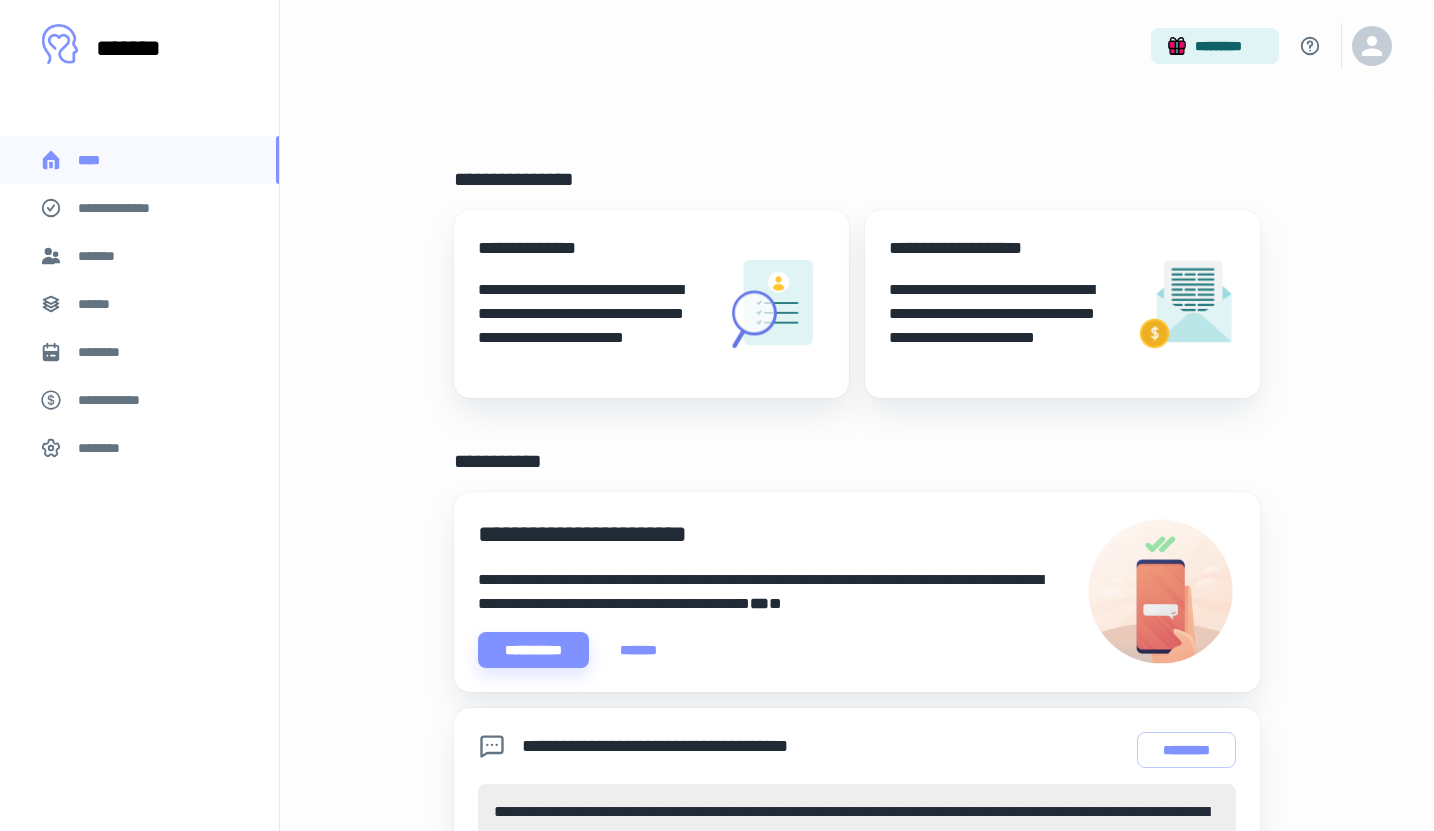 click on "*******" at bounding box center (139, 256) 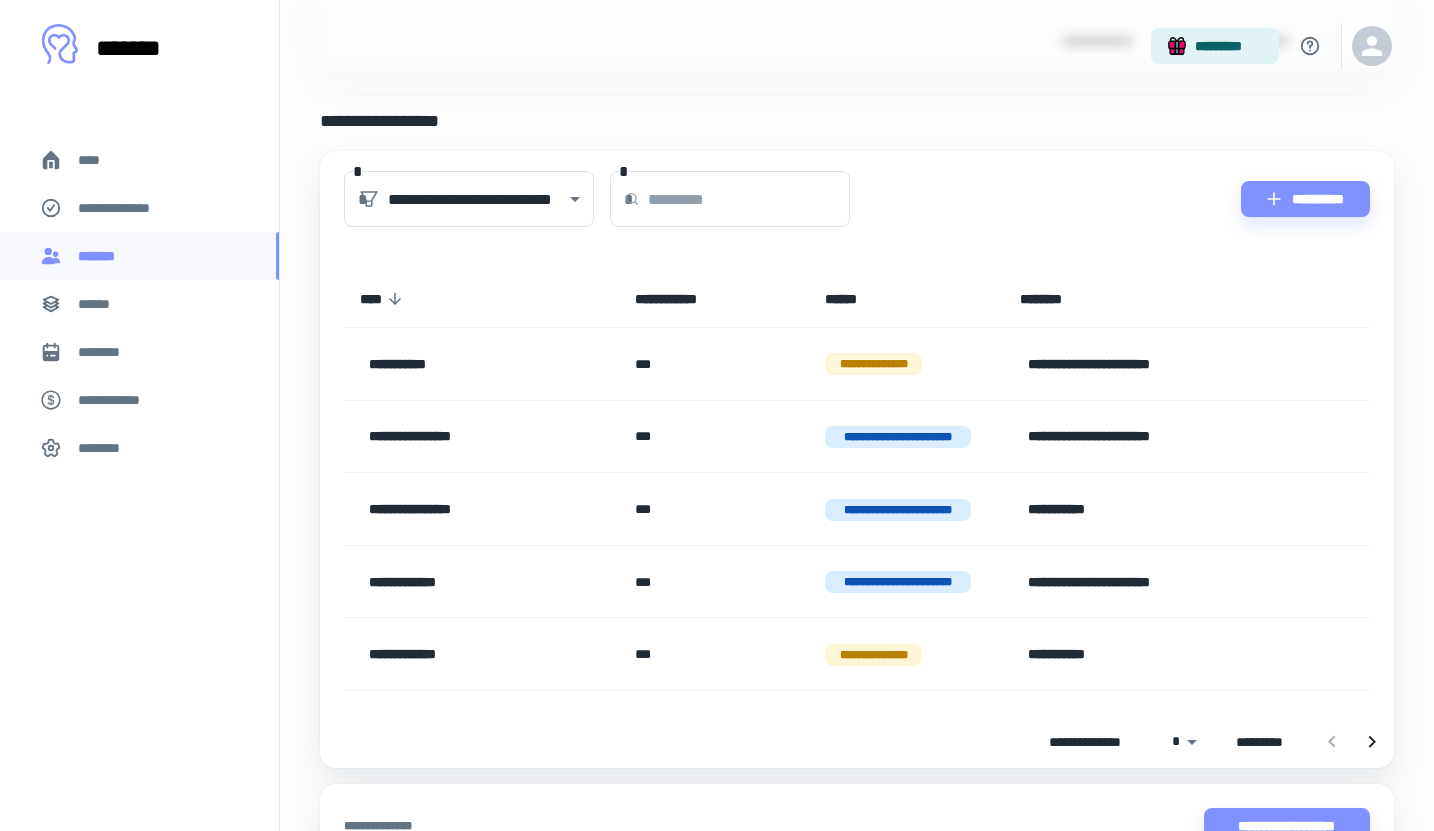 scroll, scrollTop: 402, scrollLeft: 0, axis: vertical 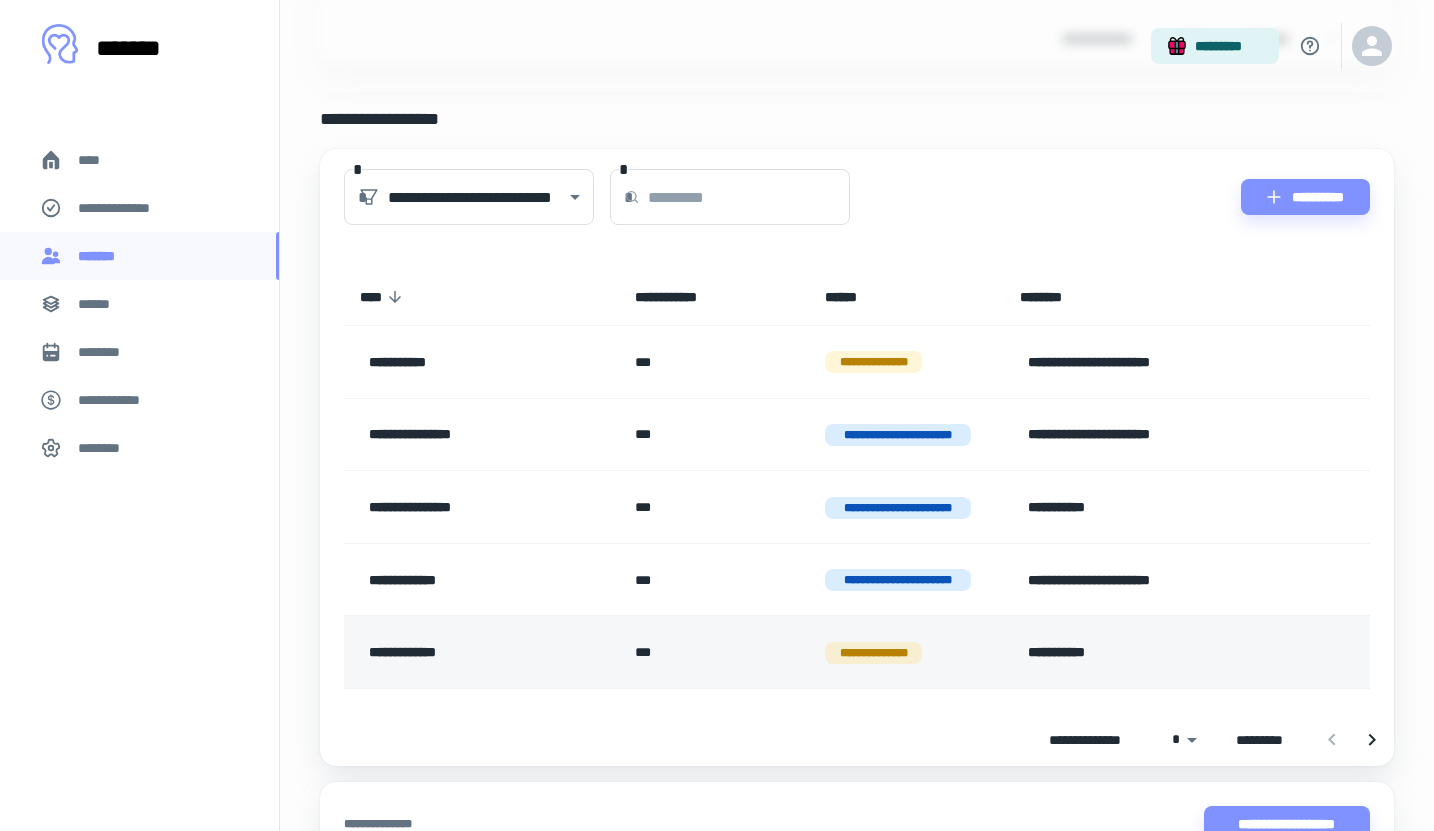 click on "**********" at bounding box center [873, 653] 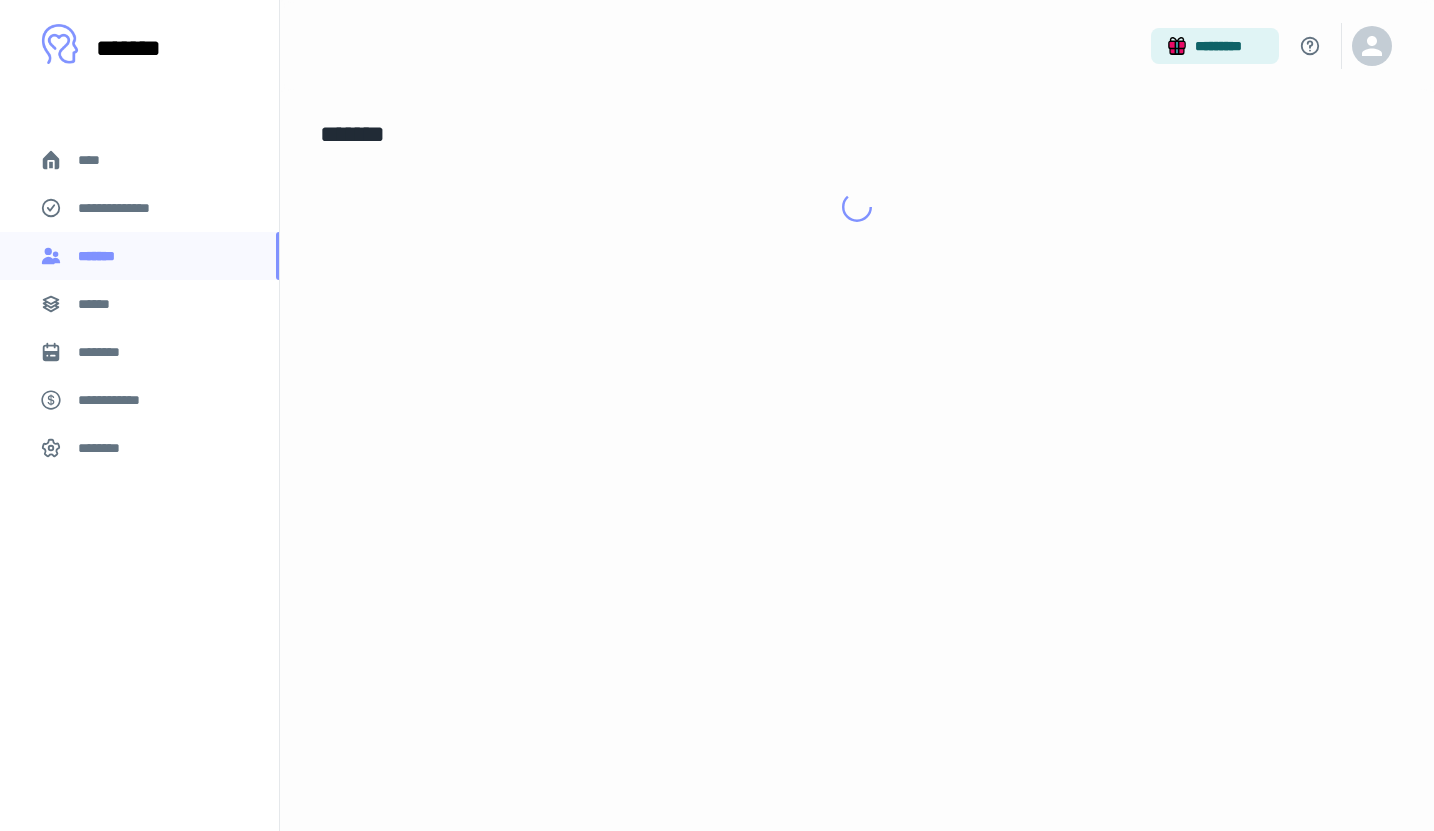 scroll, scrollTop: 0, scrollLeft: 0, axis: both 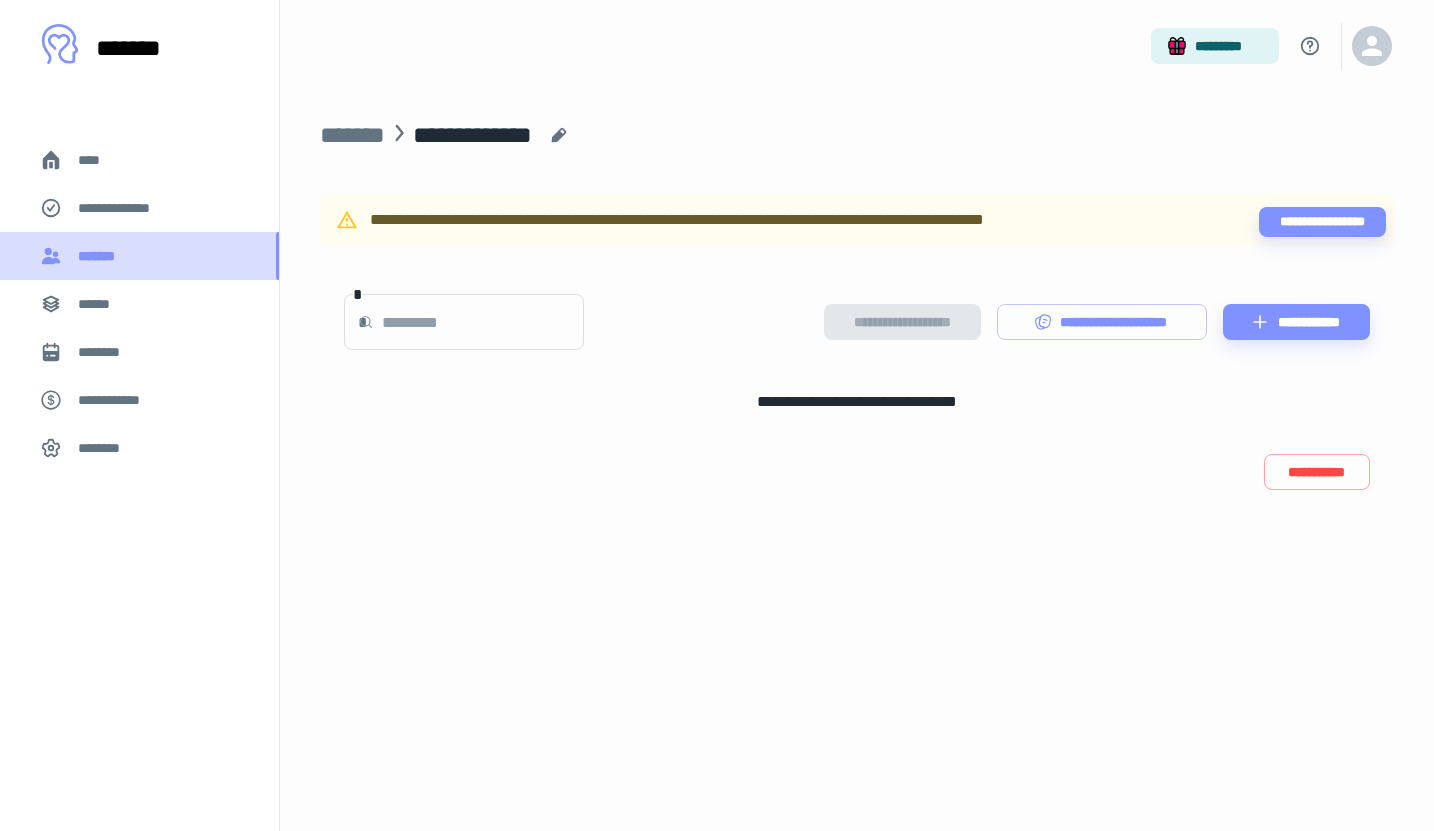 click on "*******" at bounding box center [139, 256] 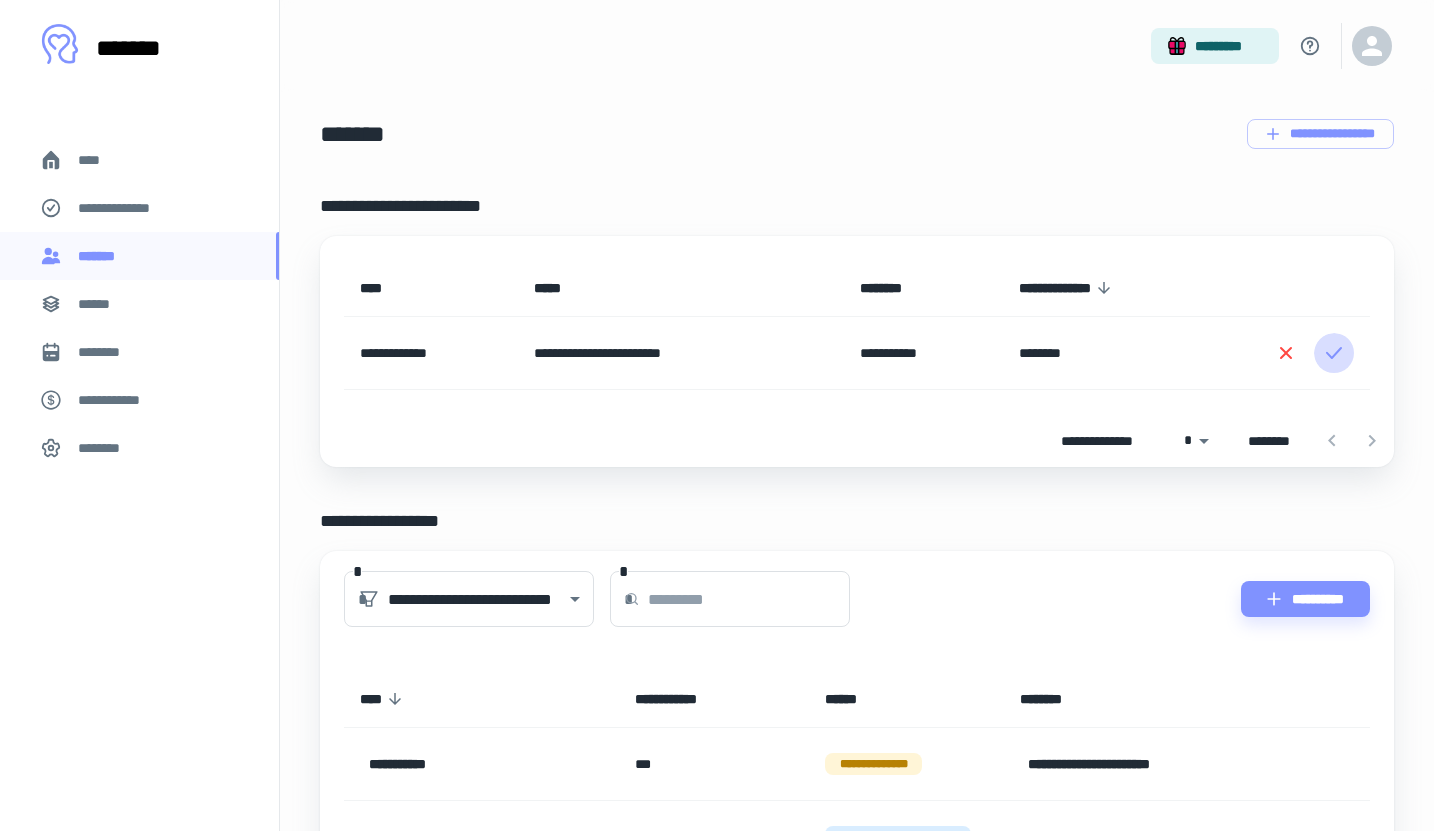 click 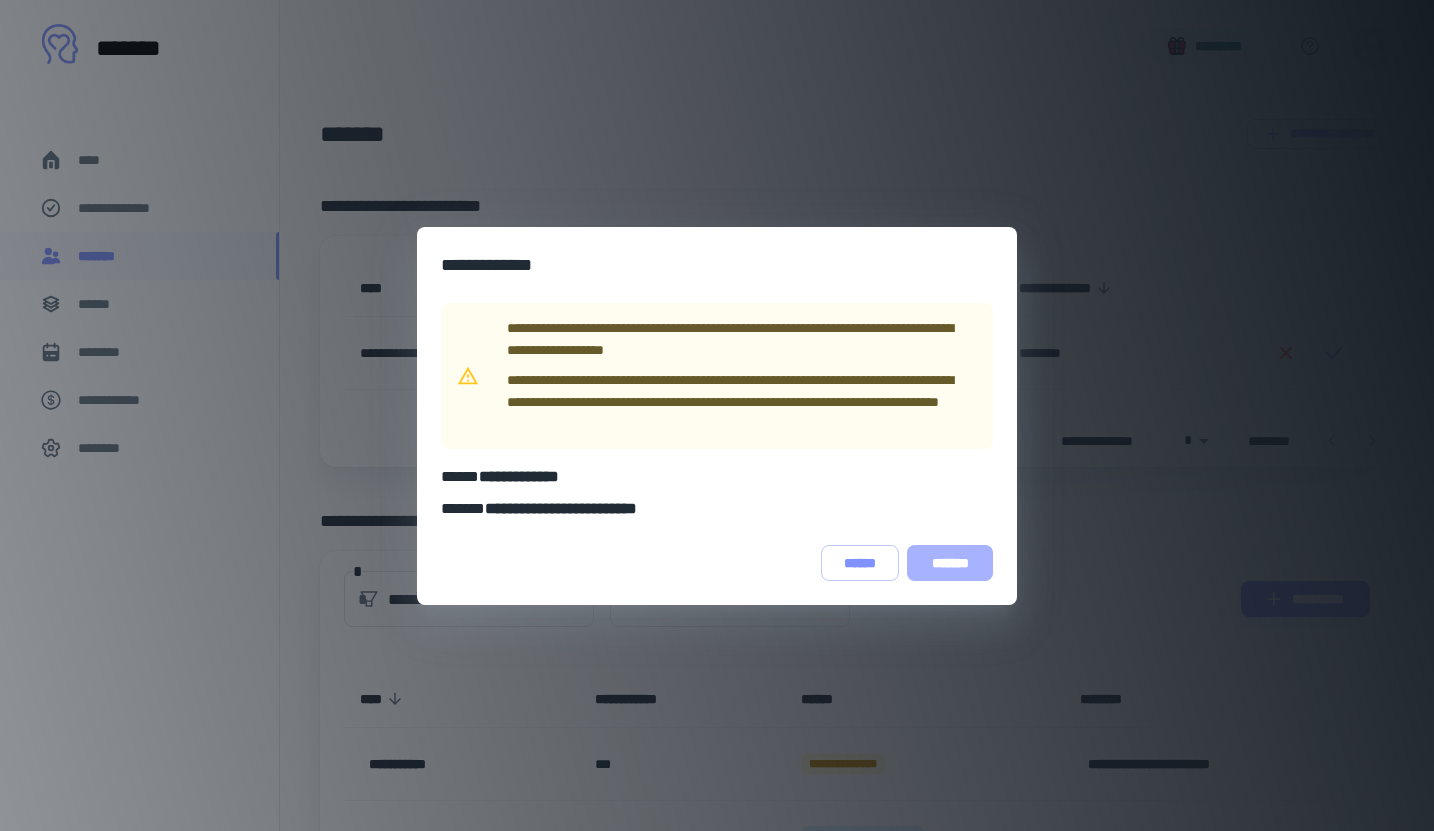 click on "*******" at bounding box center [950, 563] 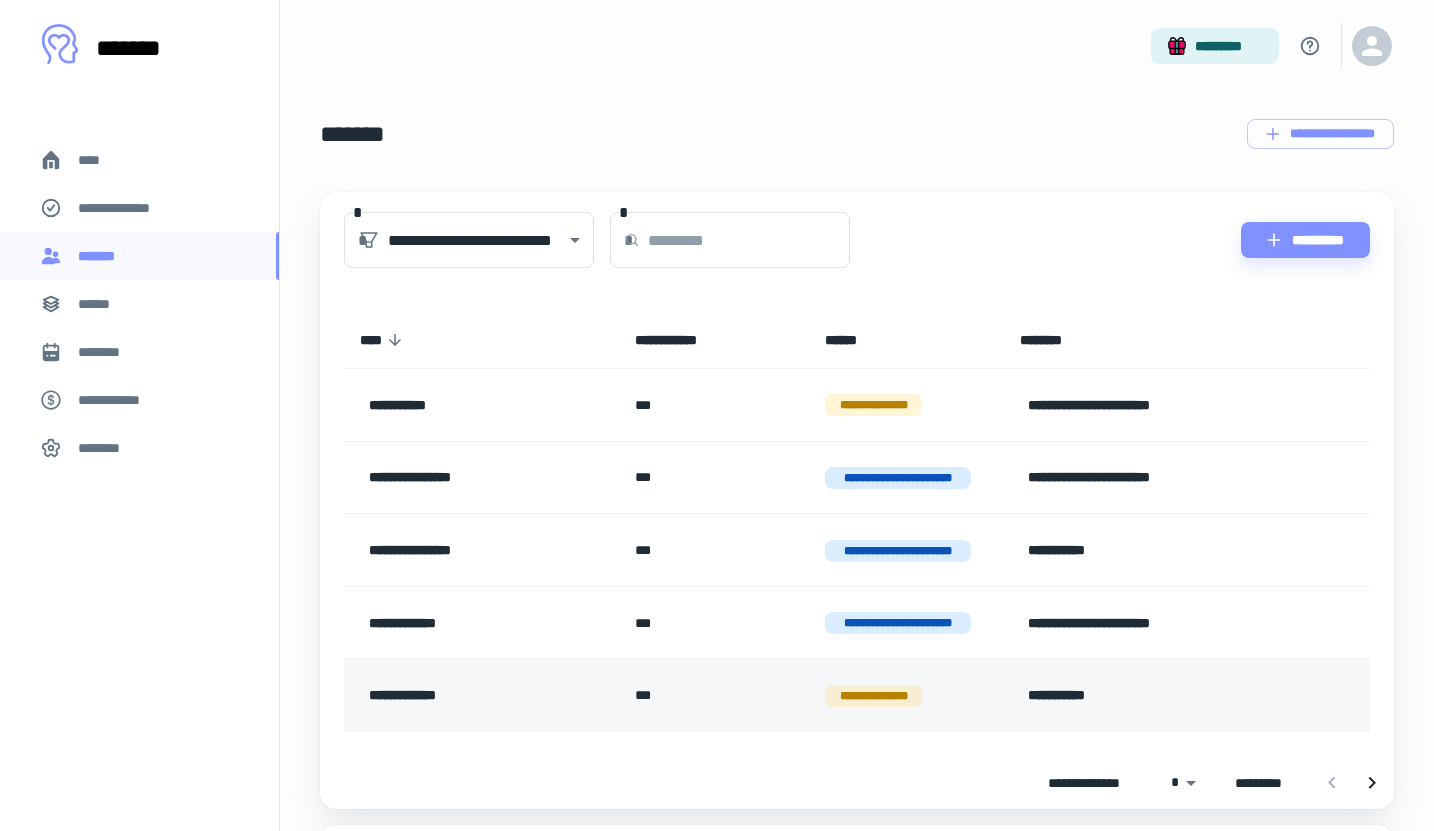 scroll, scrollTop: 158, scrollLeft: 0, axis: vertical 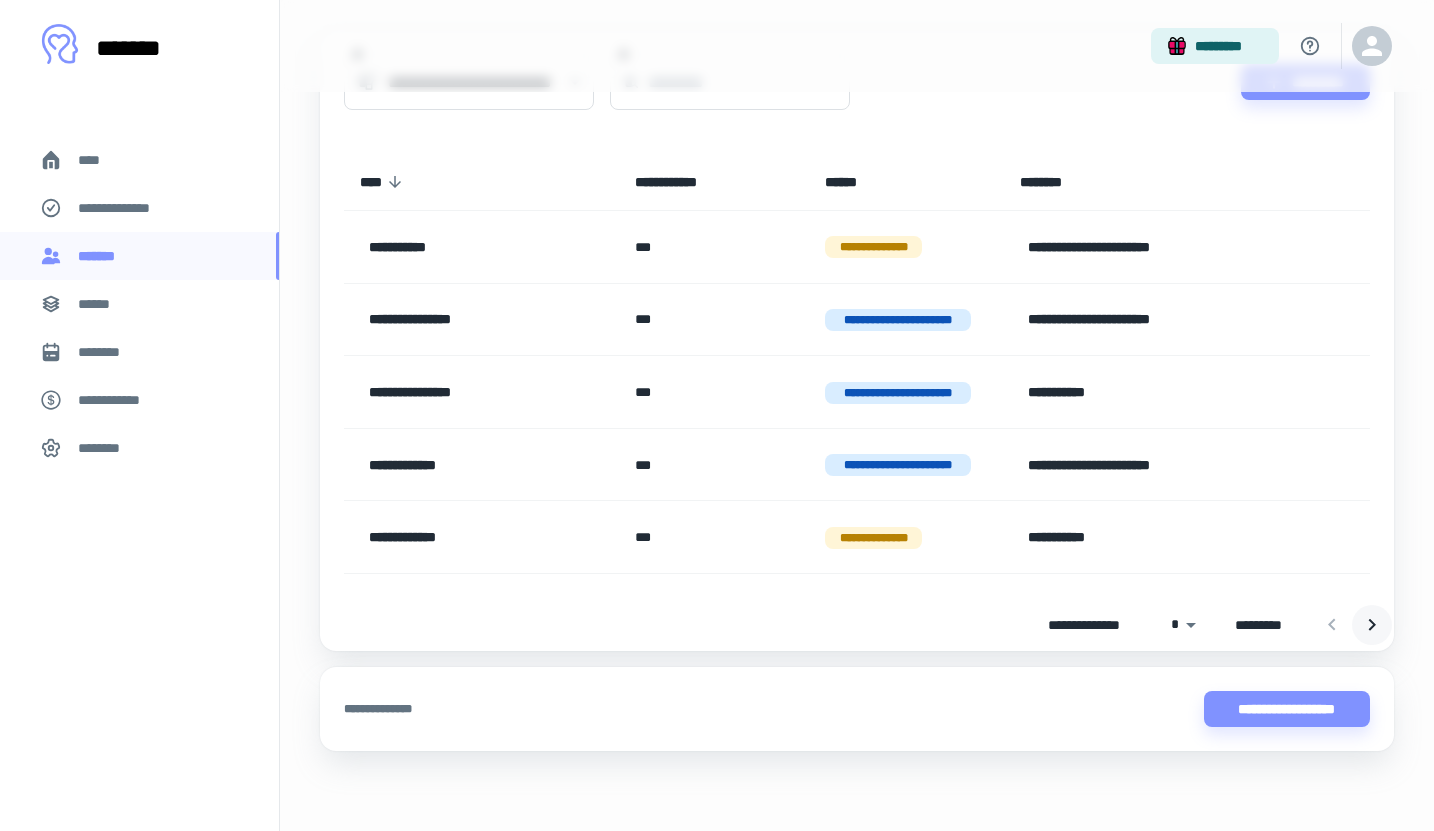 click 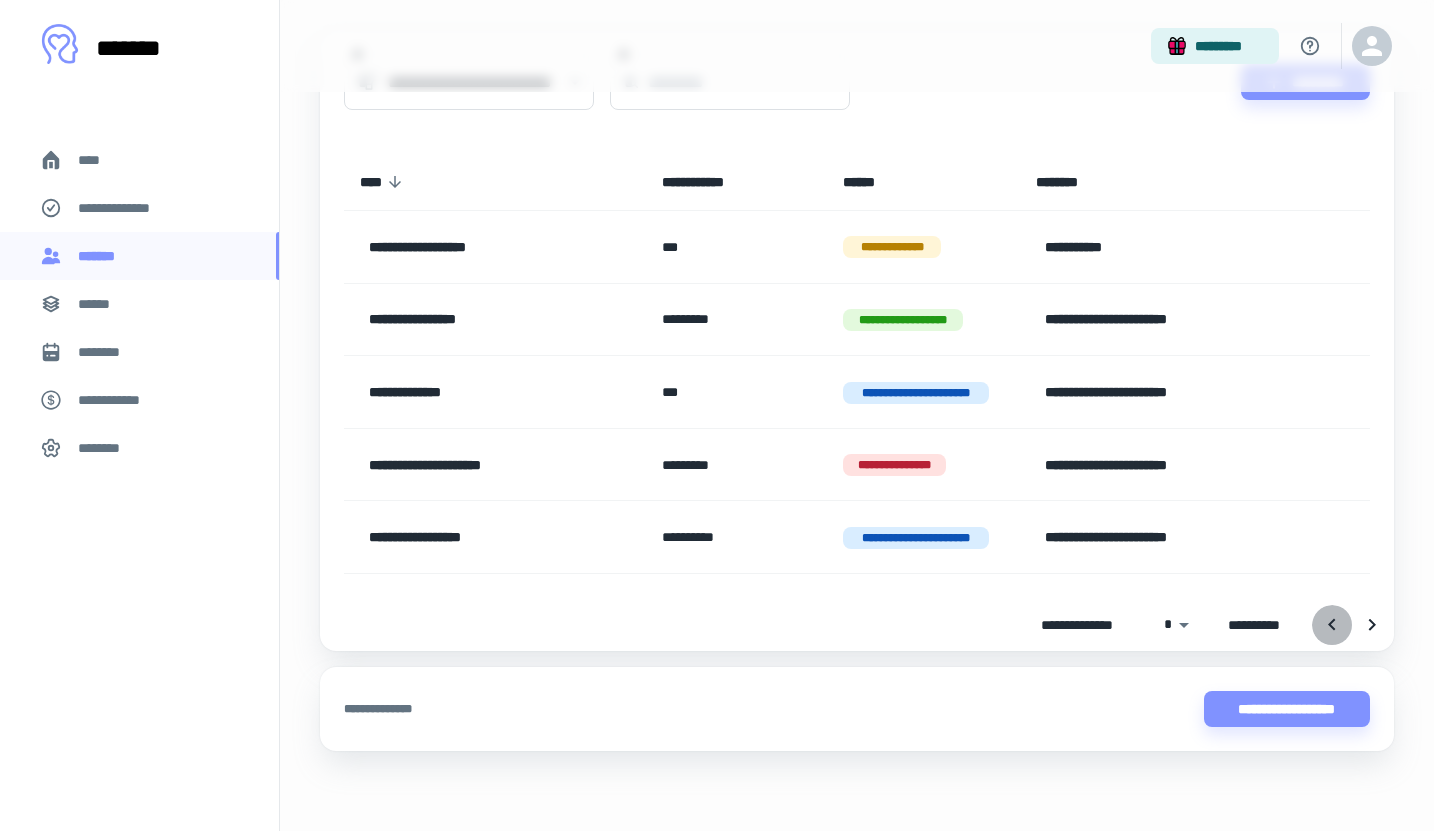 click 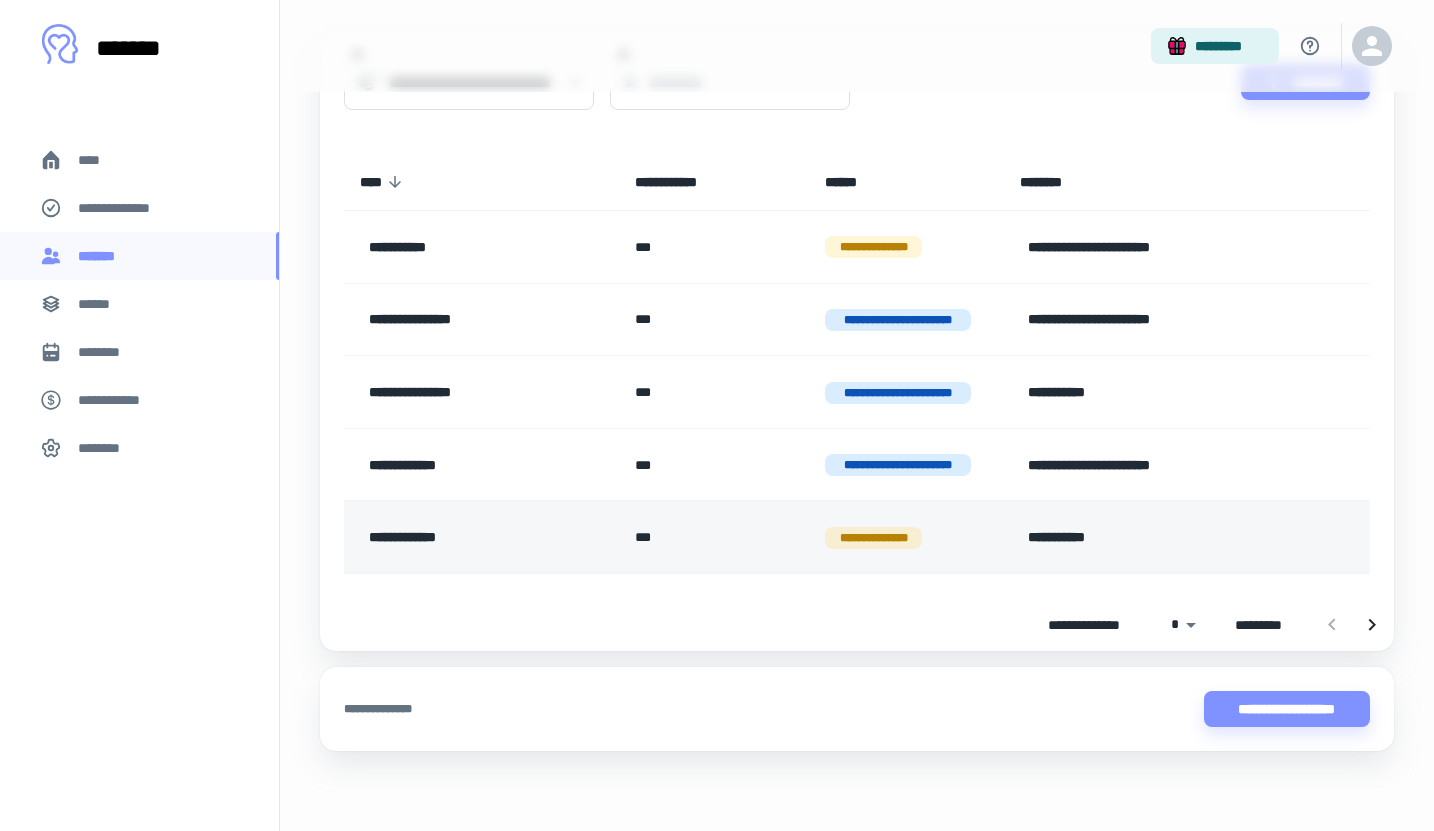 click on "**********" at bounding box center (906, 537) 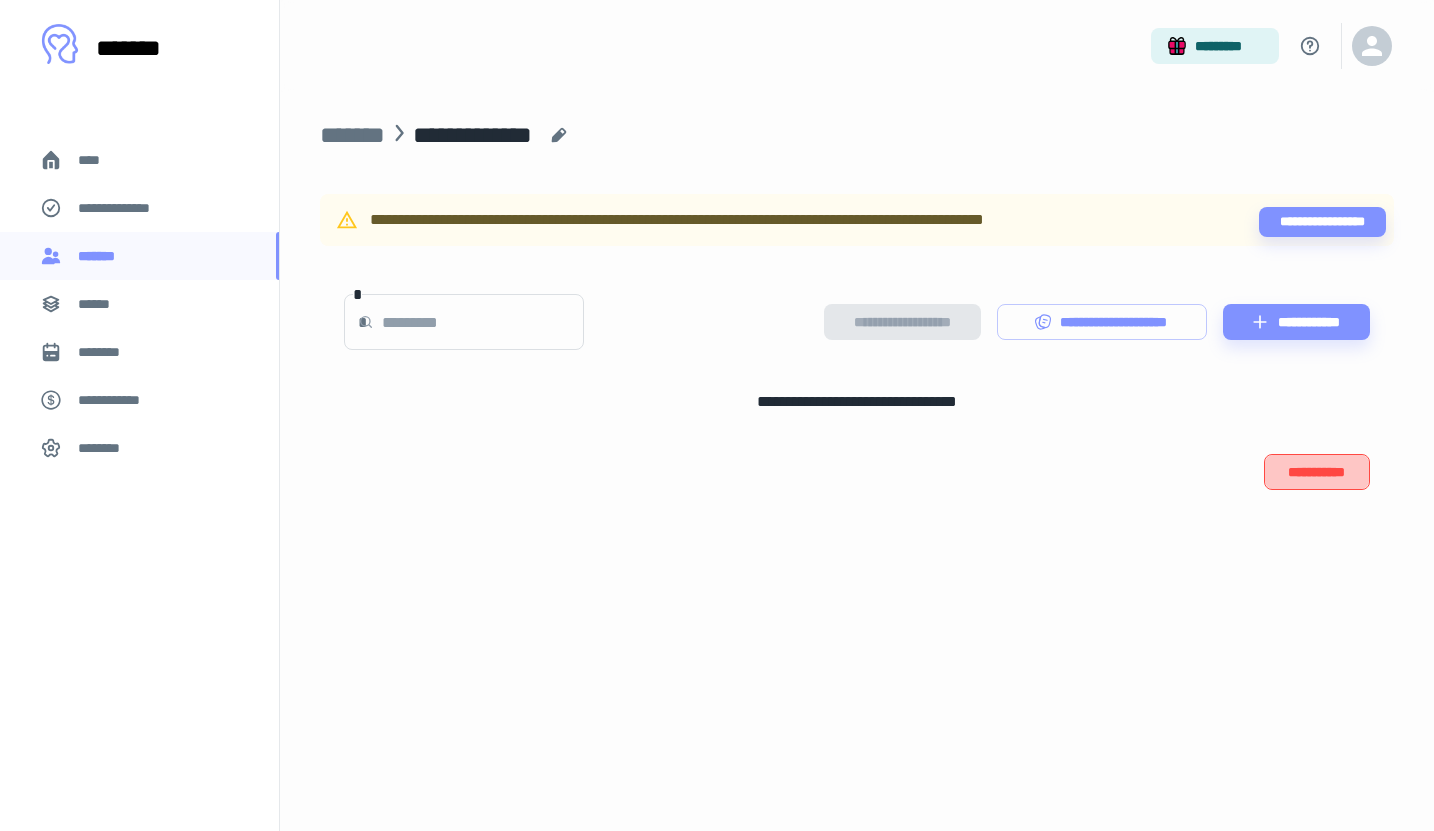 click on "**********" at bounding box center (1317, 472) 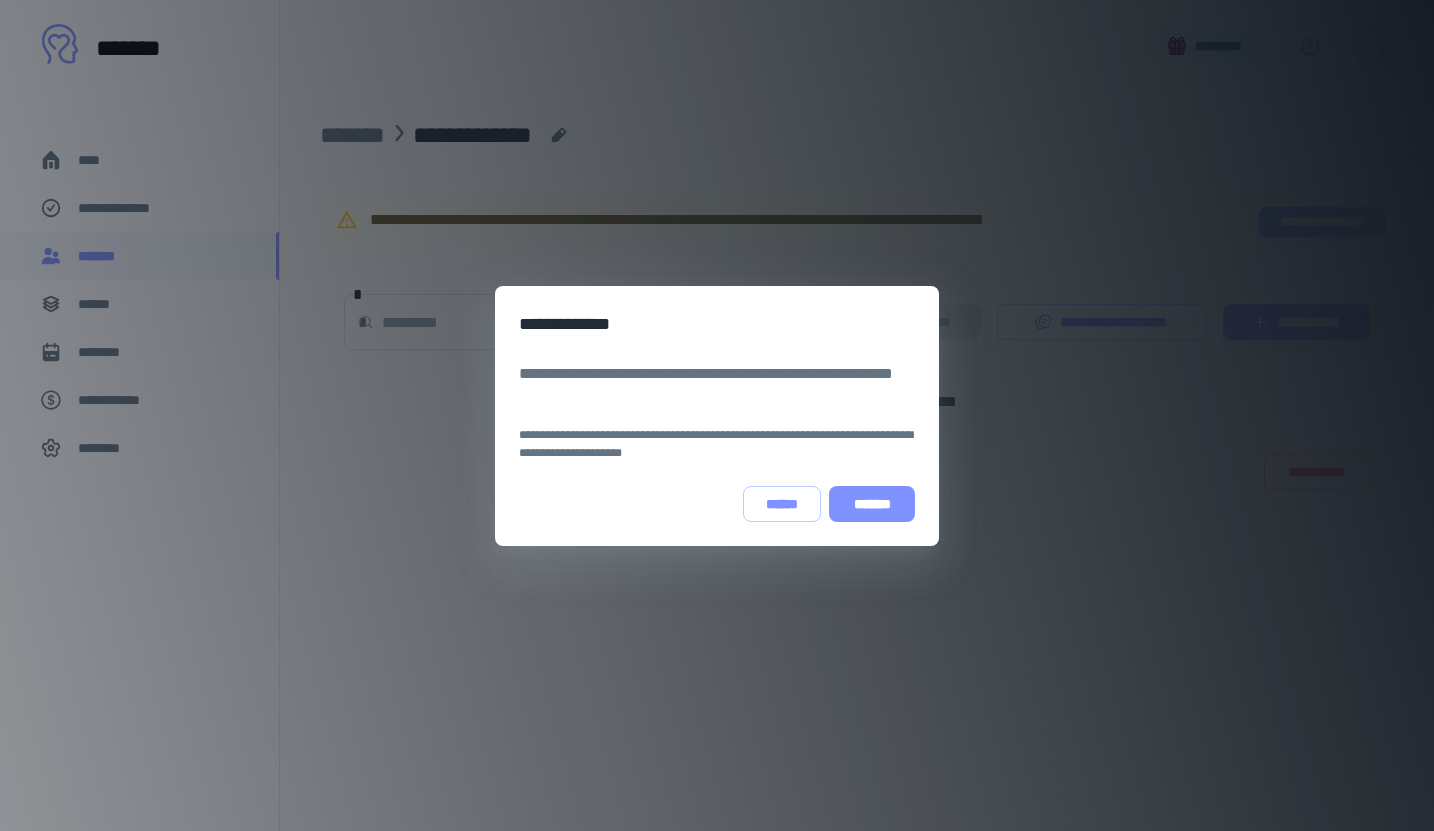 click on "*******" at bounding box center [872, 504] 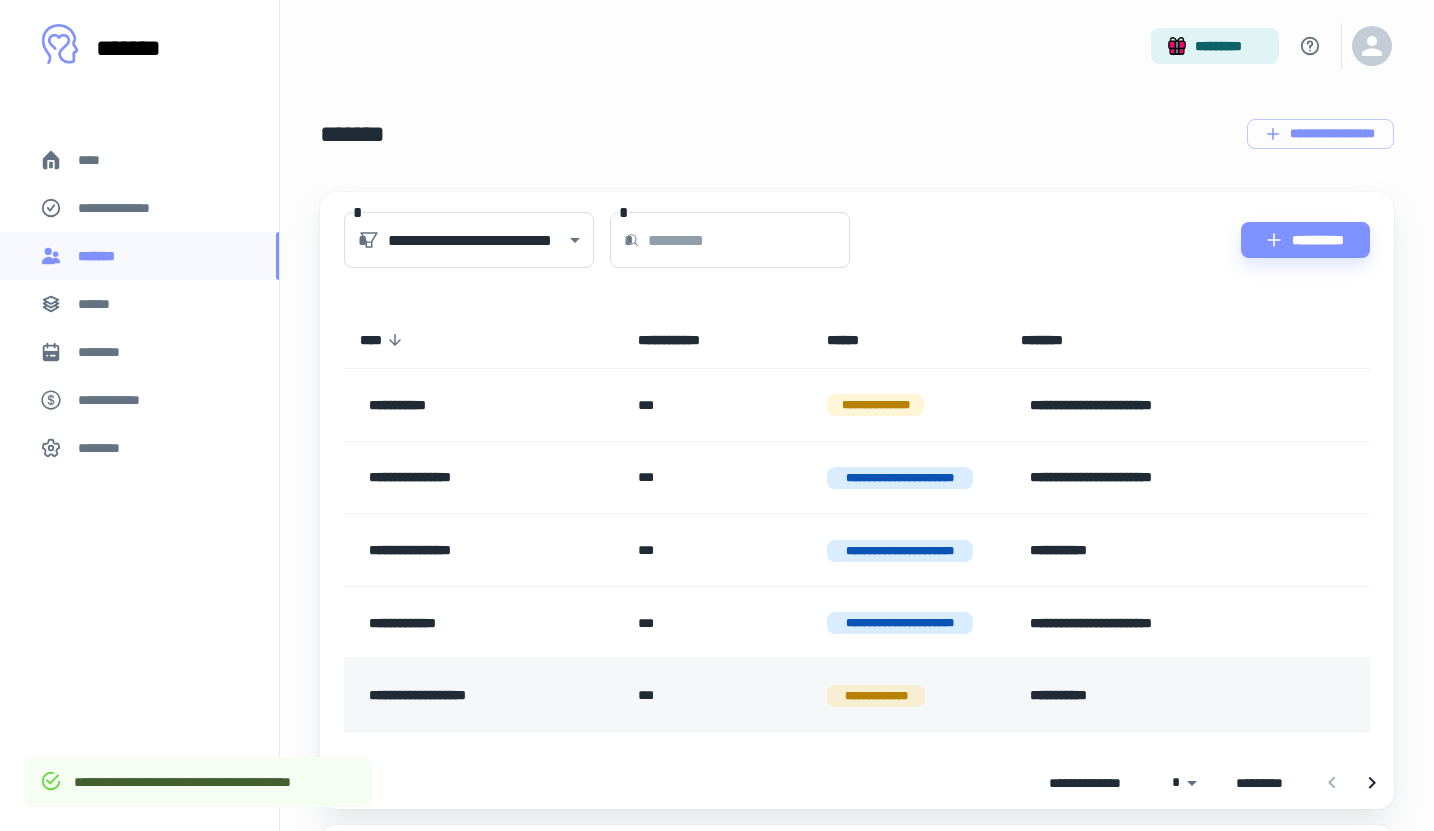 click on "**********" at bounding box center (1171, 695) 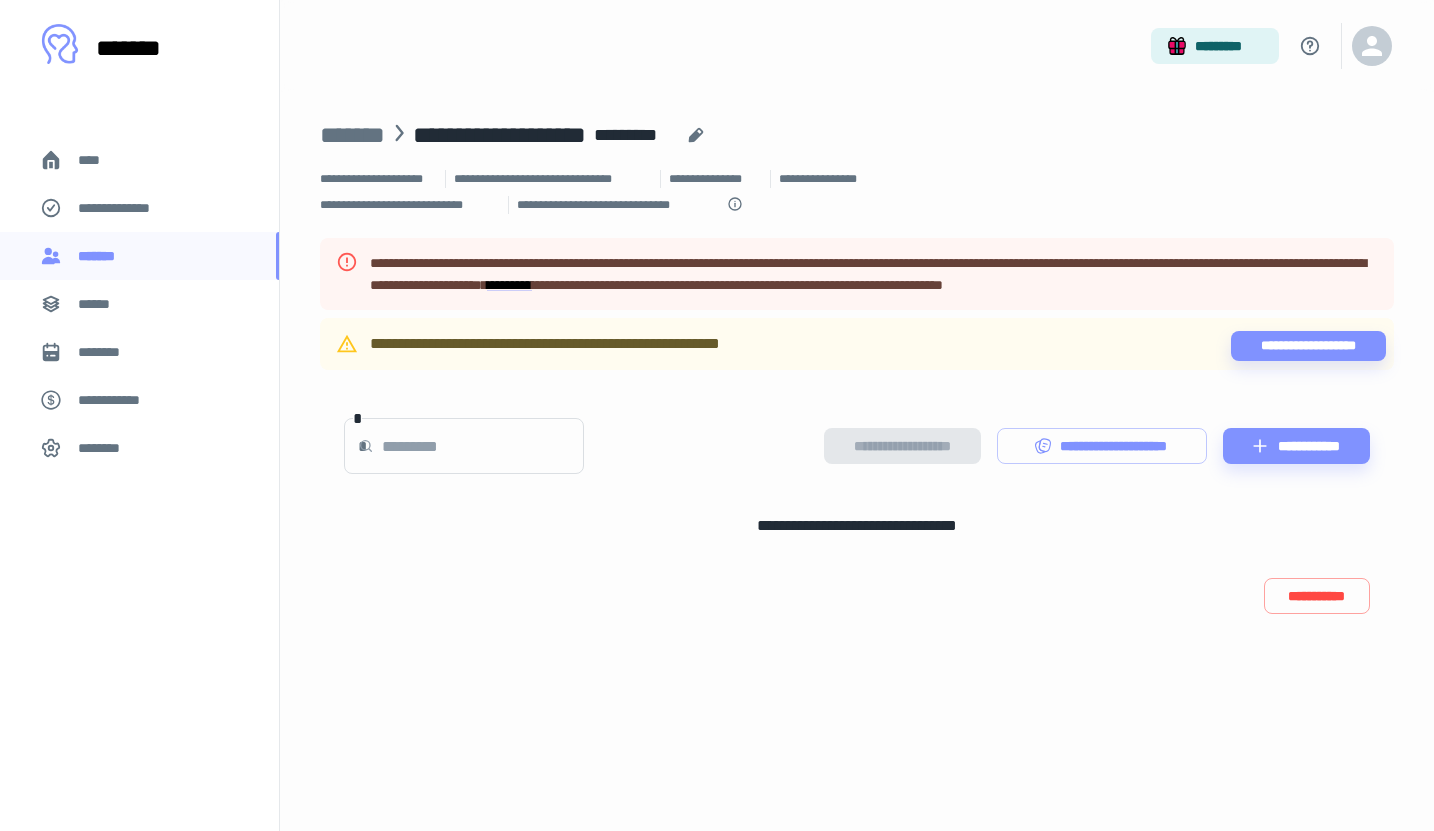 click 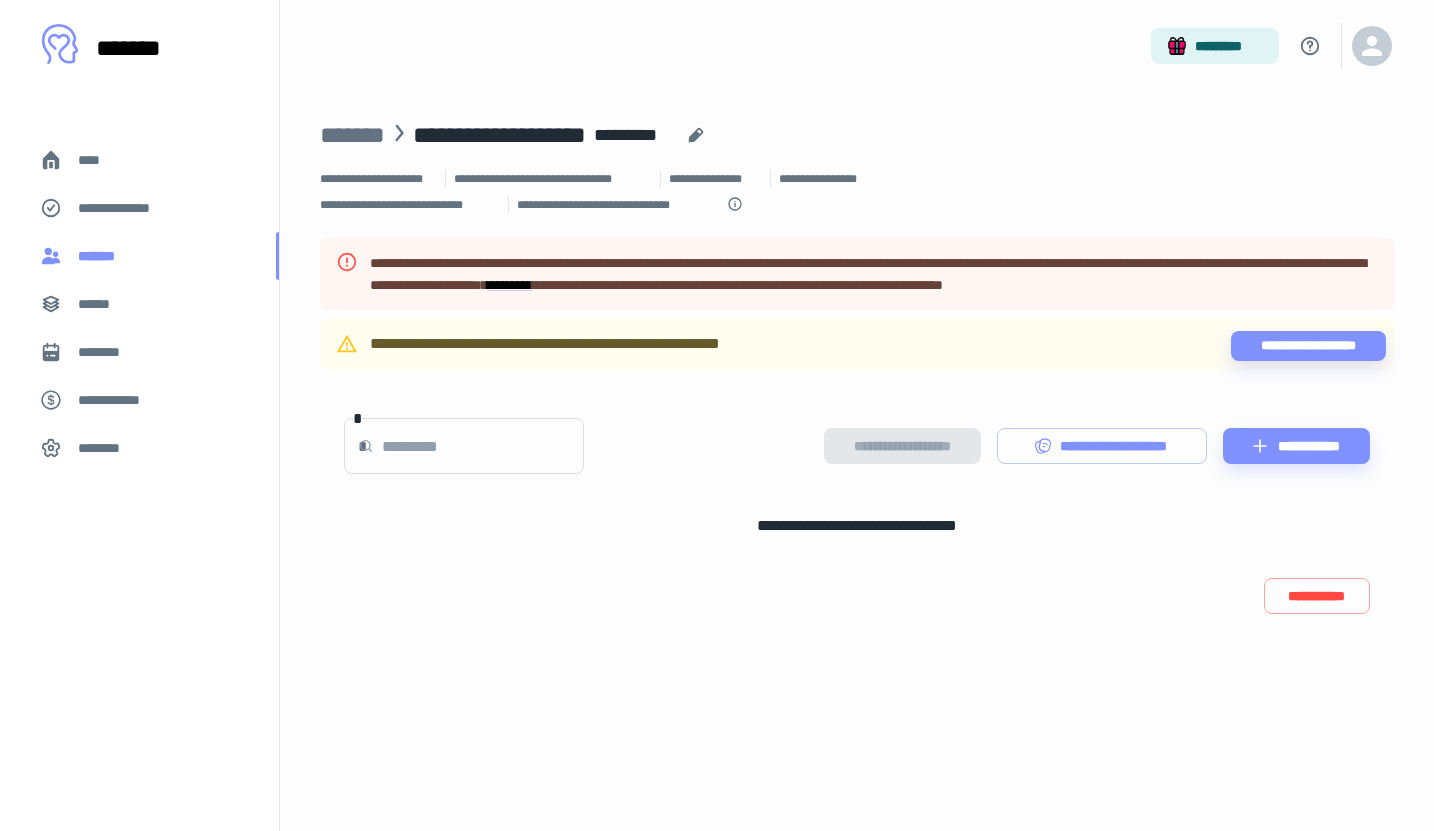 click on "*******" at bounding box center (139, 256) 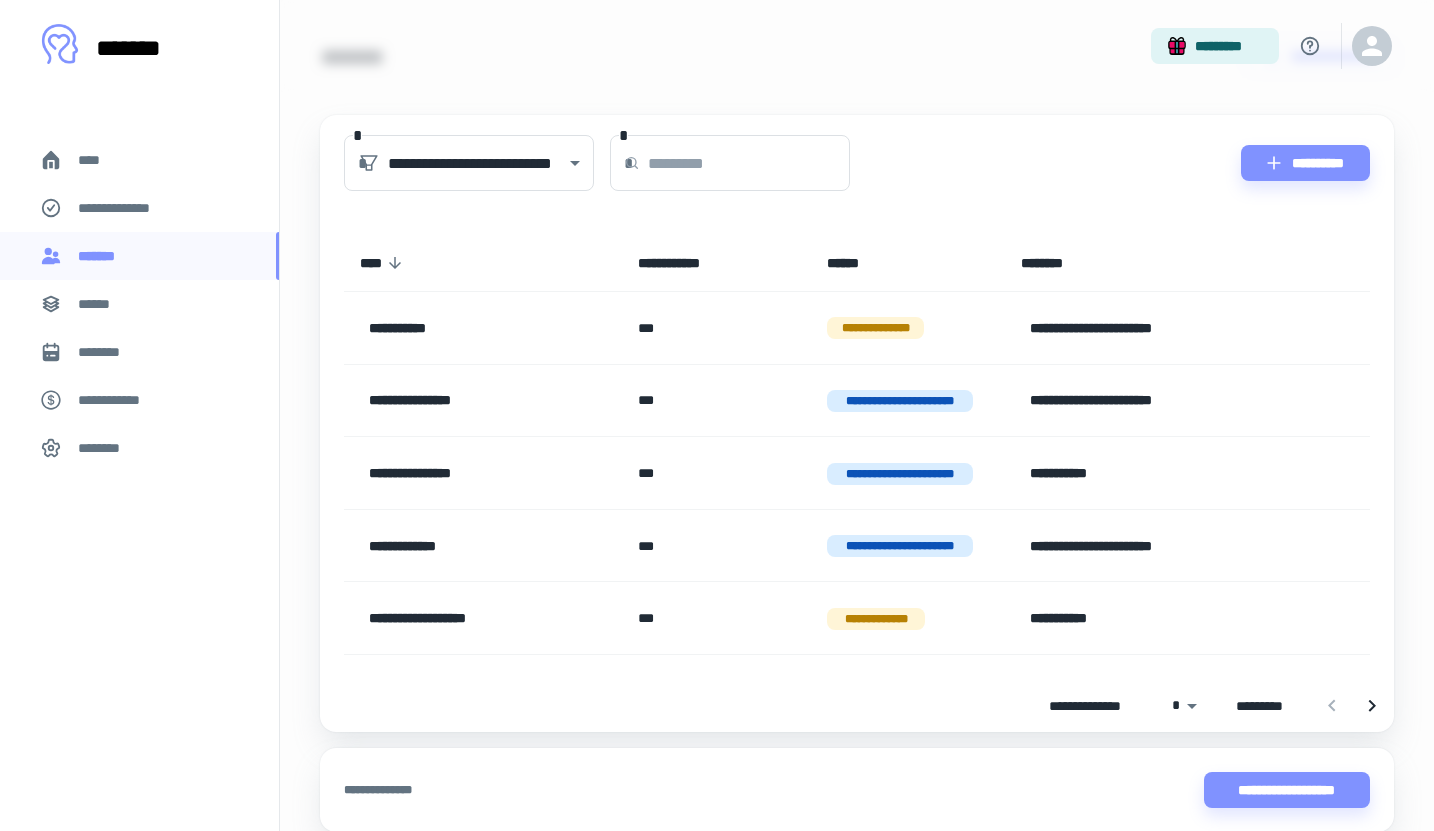 scroll, scrollTop: 158, scrollLeft: 0, axis: vertical 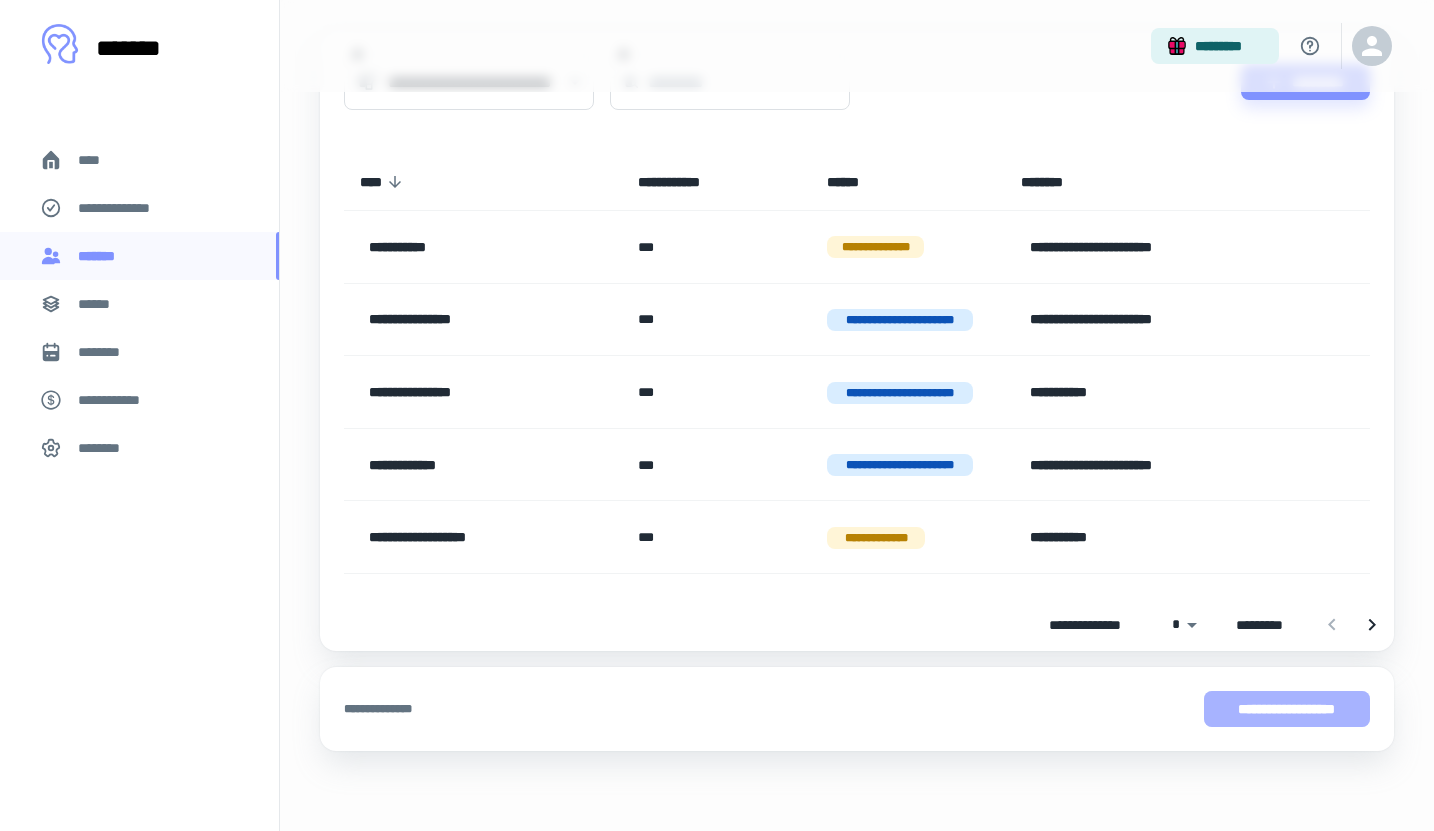 click on "**********" at bounding box center [1287, 709] 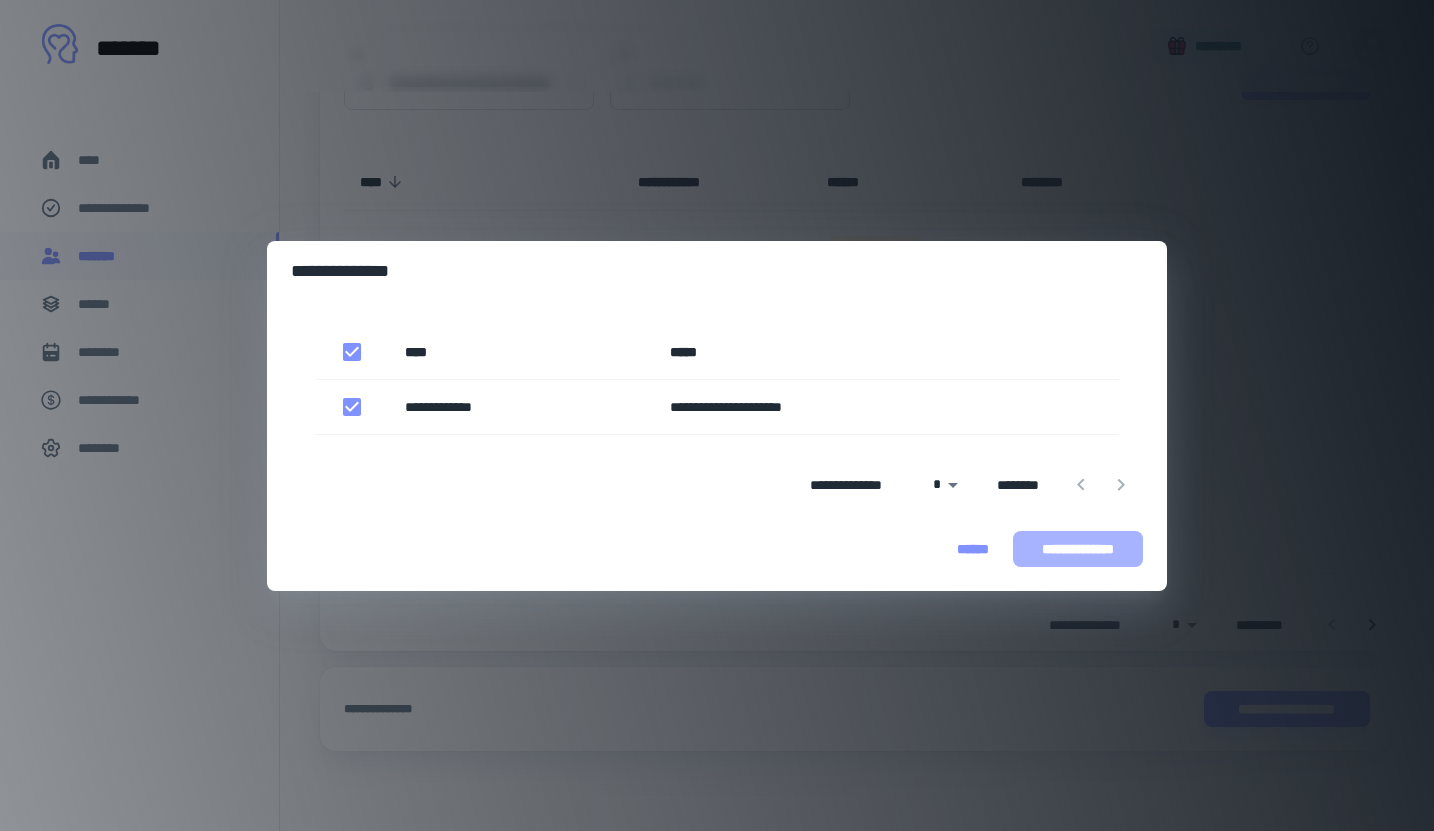 click on "**********" at bounding box center [1078, 549] 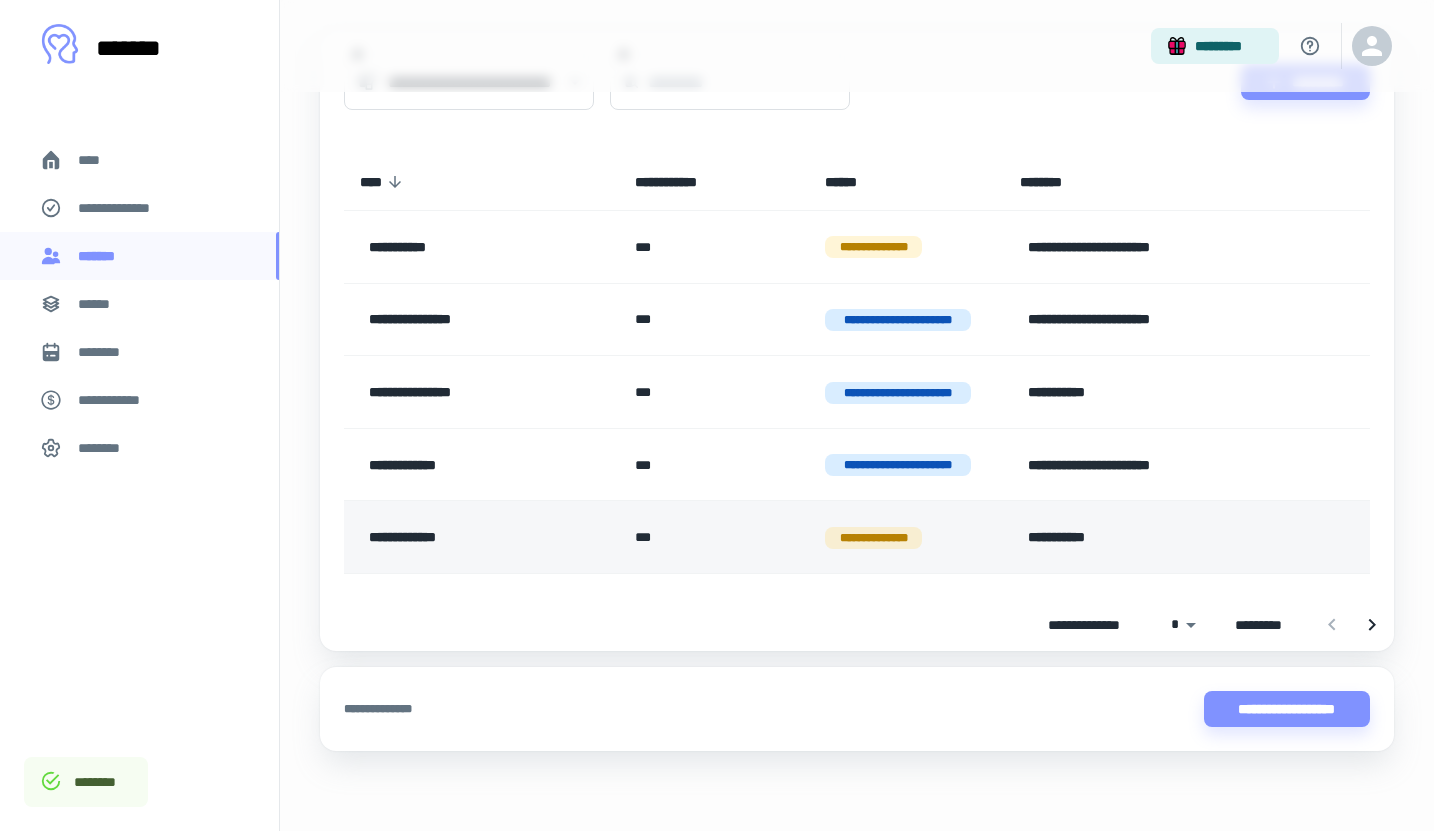 click on "**********" at bounding box center (873, 538) 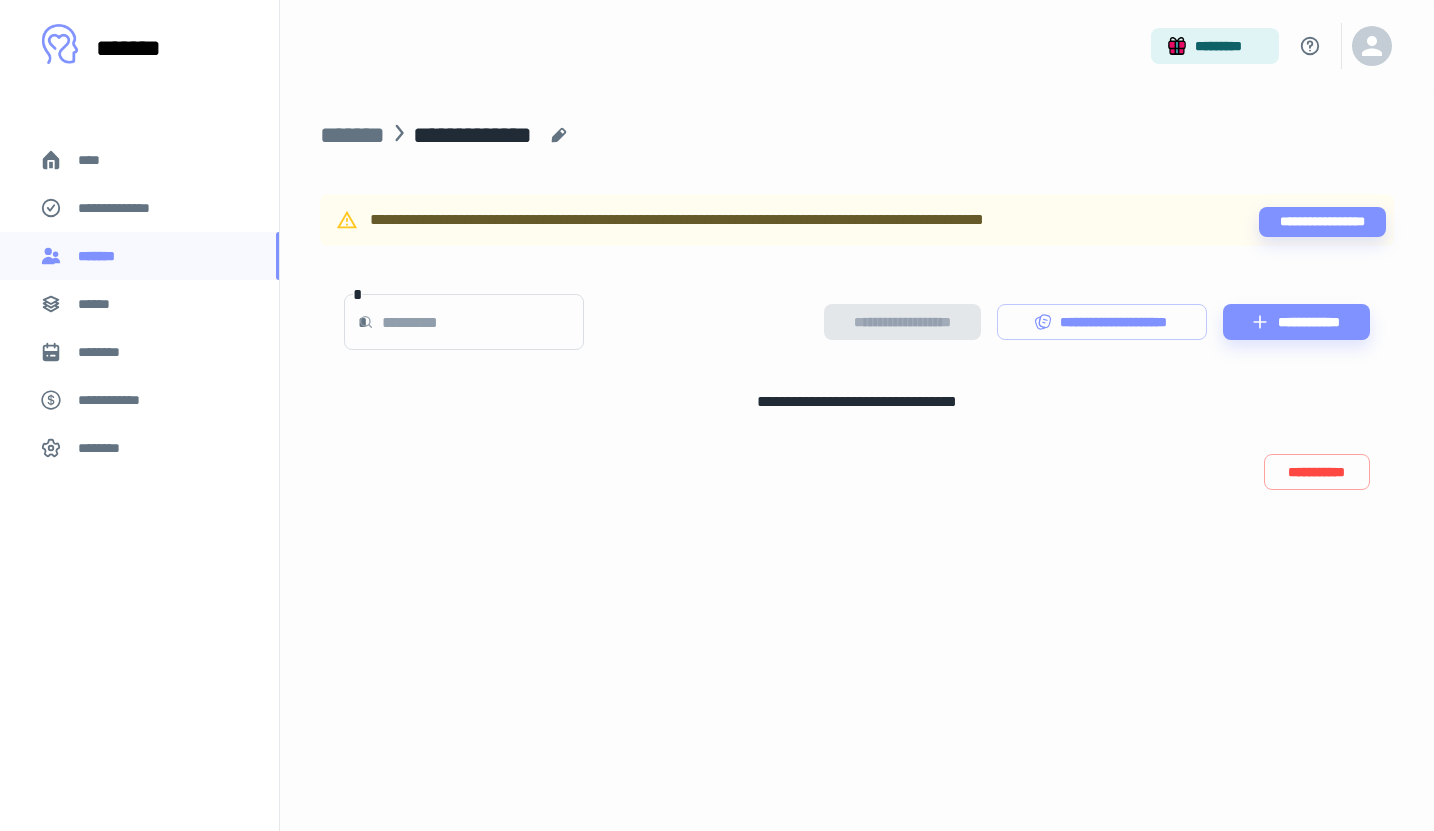 click on "**********" at bounding box center [127, 208] 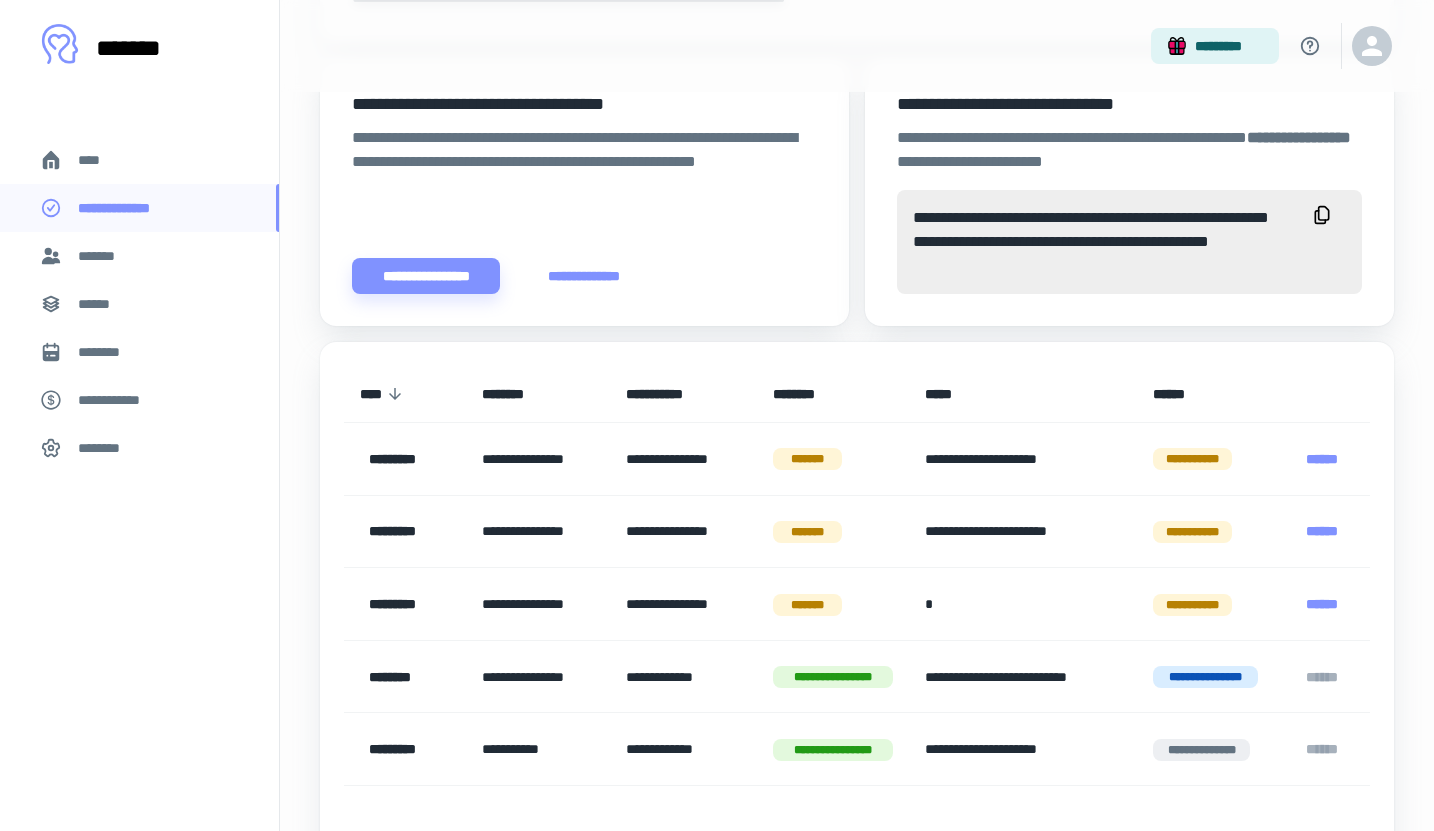 scroll, scrollTop: 811, scrollLeft: 0, axis: vertical 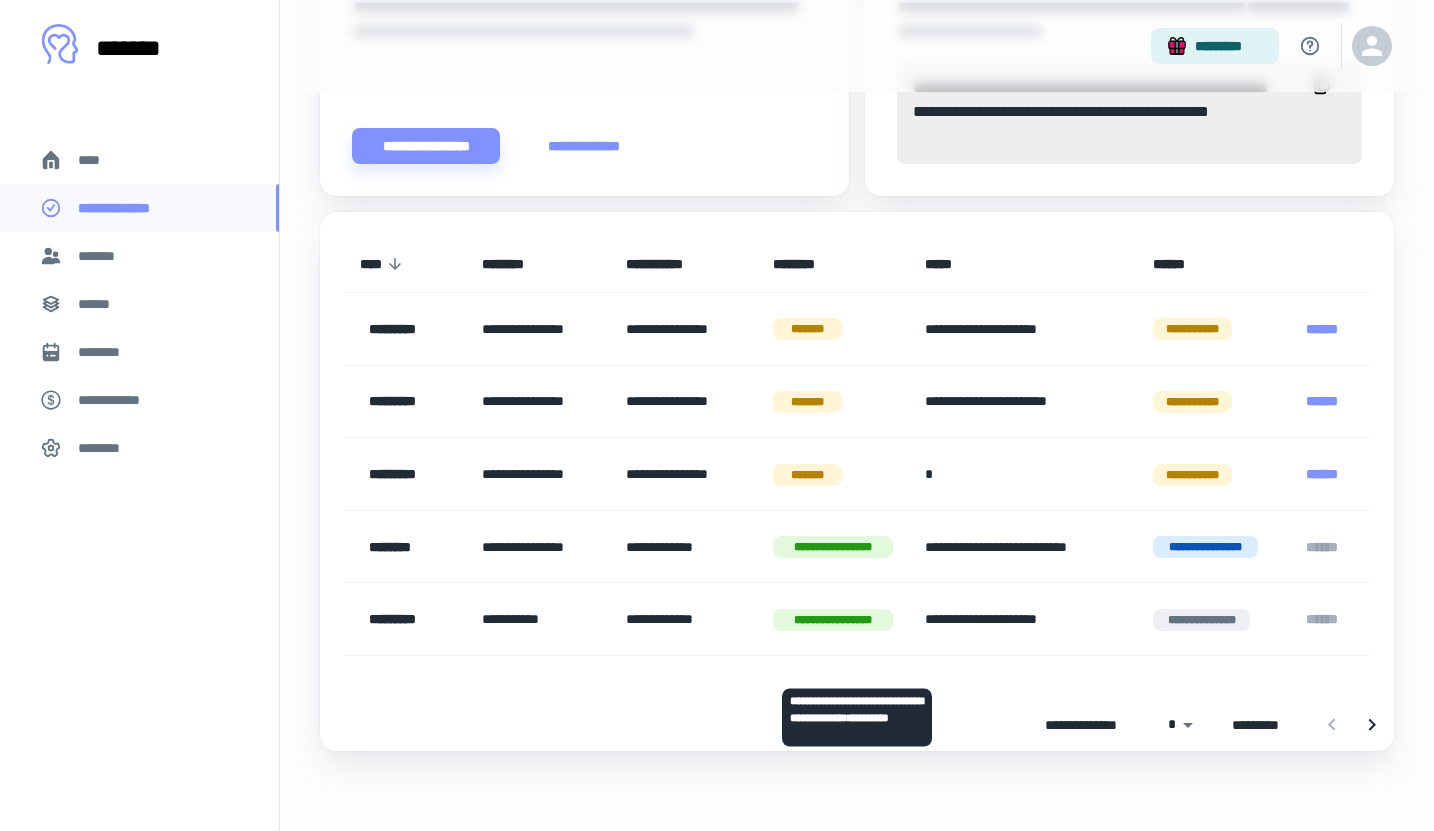 click on "**********" at bounding box center [1023, 619] 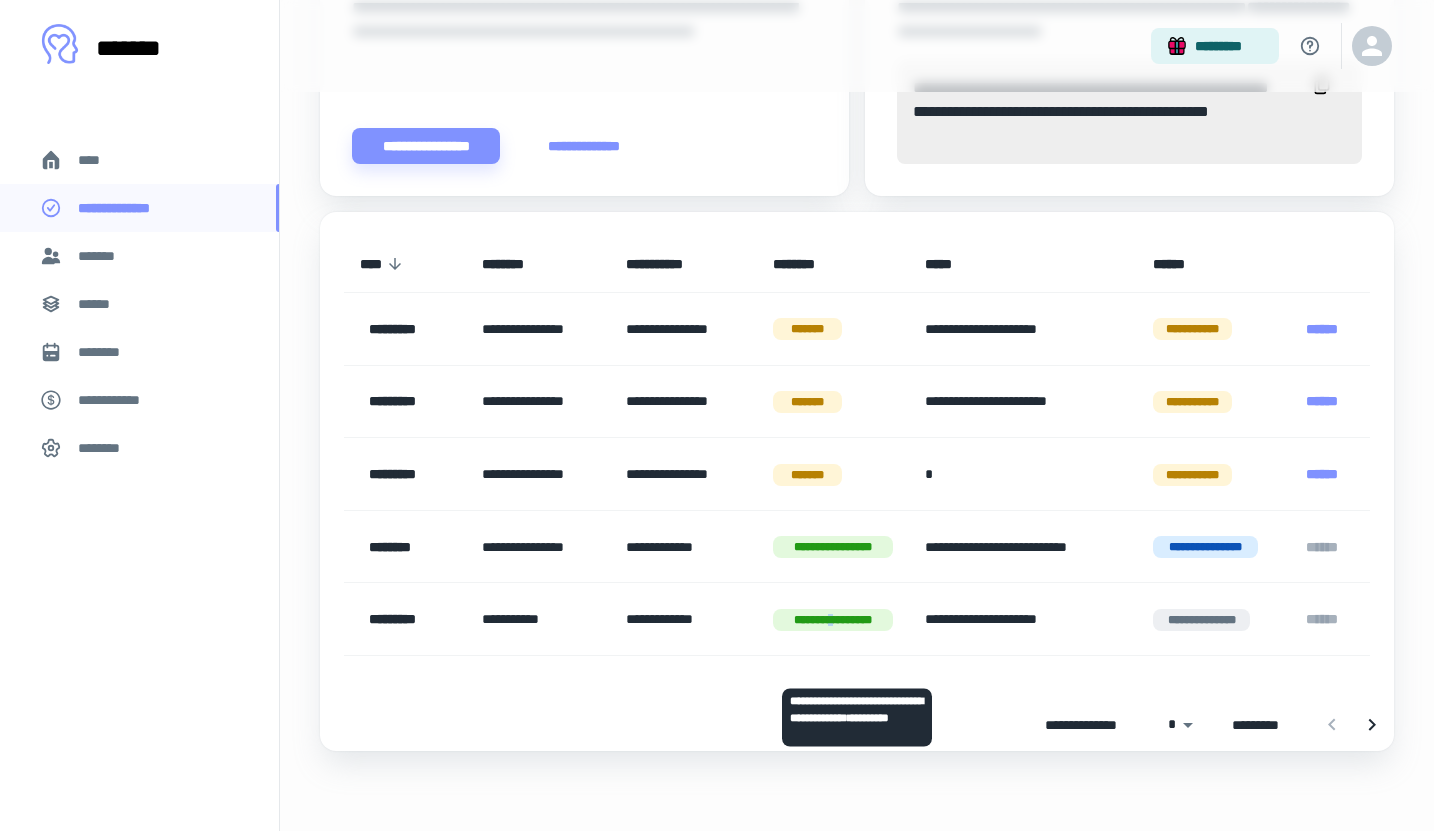 click on "**********" at bounding box center (832, 620) 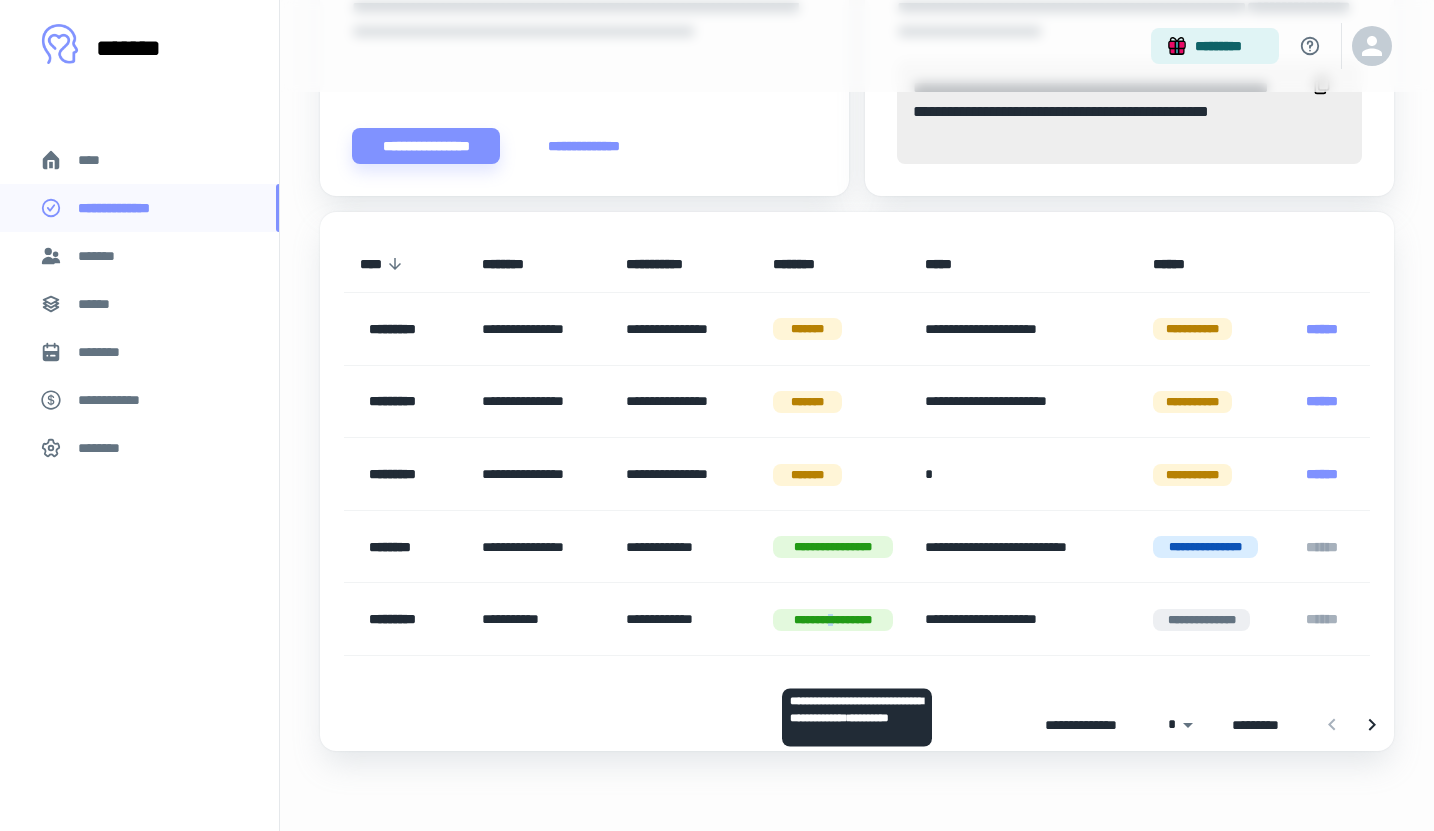 scroll, scrollTop: 0, scrollLeft: 0, axis: both 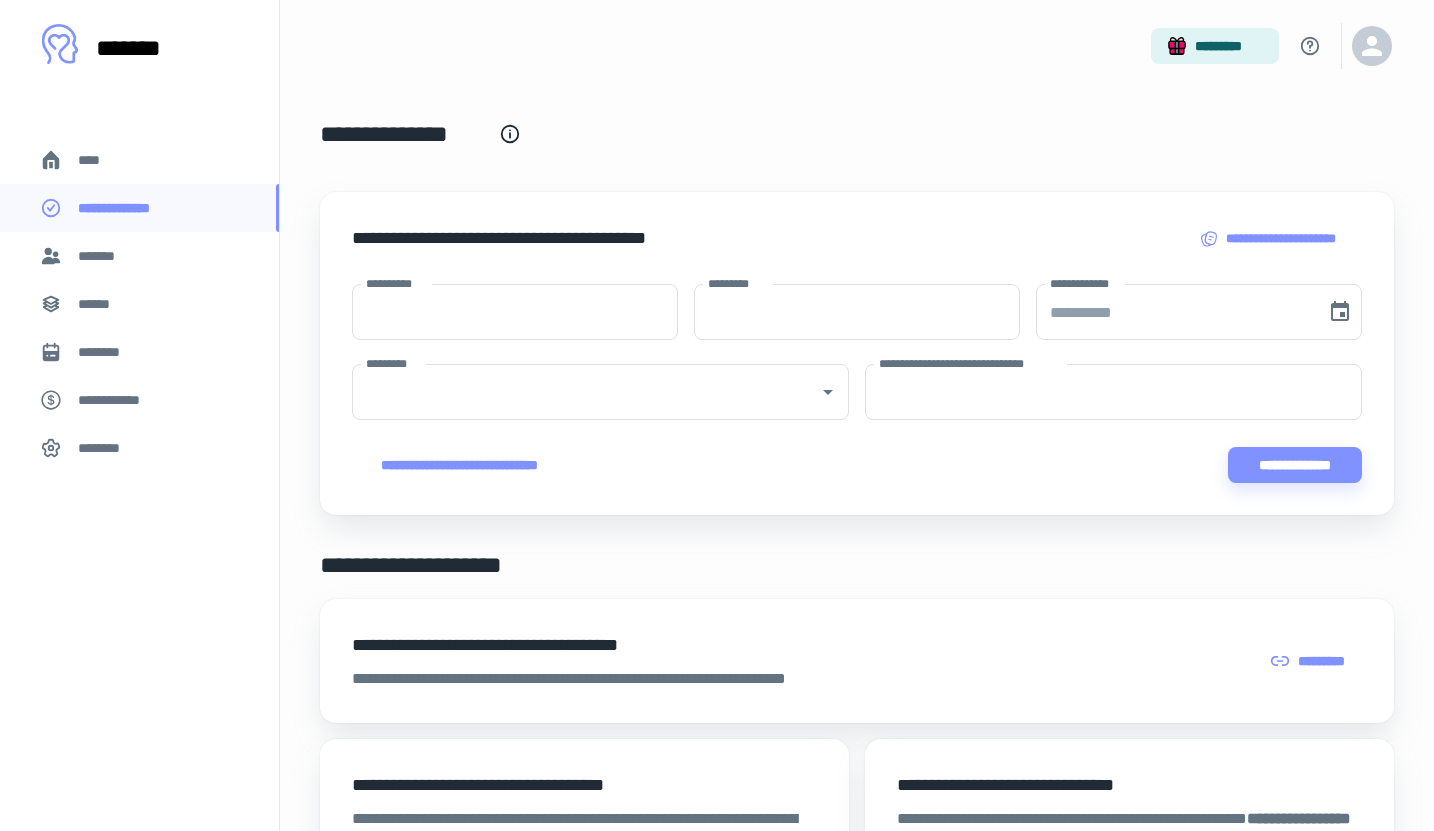 click on "****" at bounding box center [139, 160] 